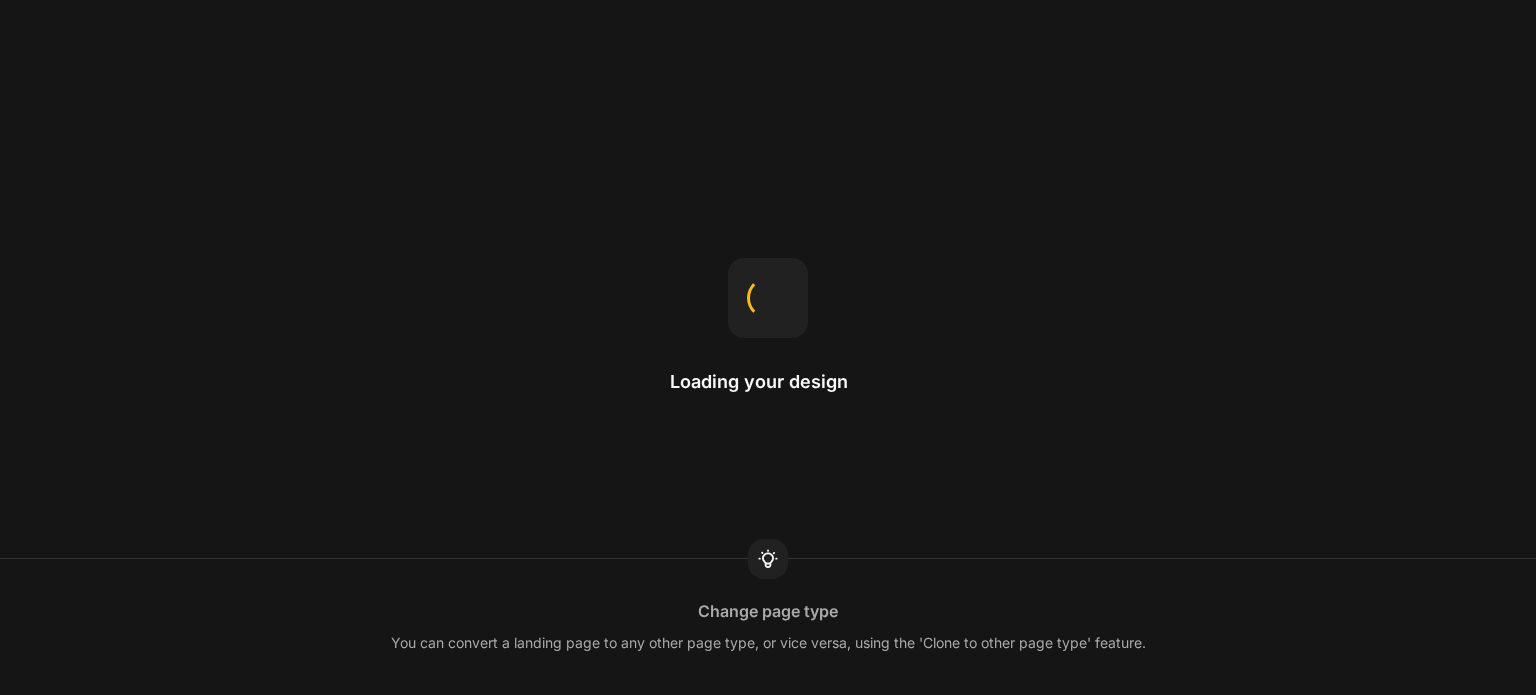 scroll, scrollTop: 0, scrollLeft: 0, axis: both 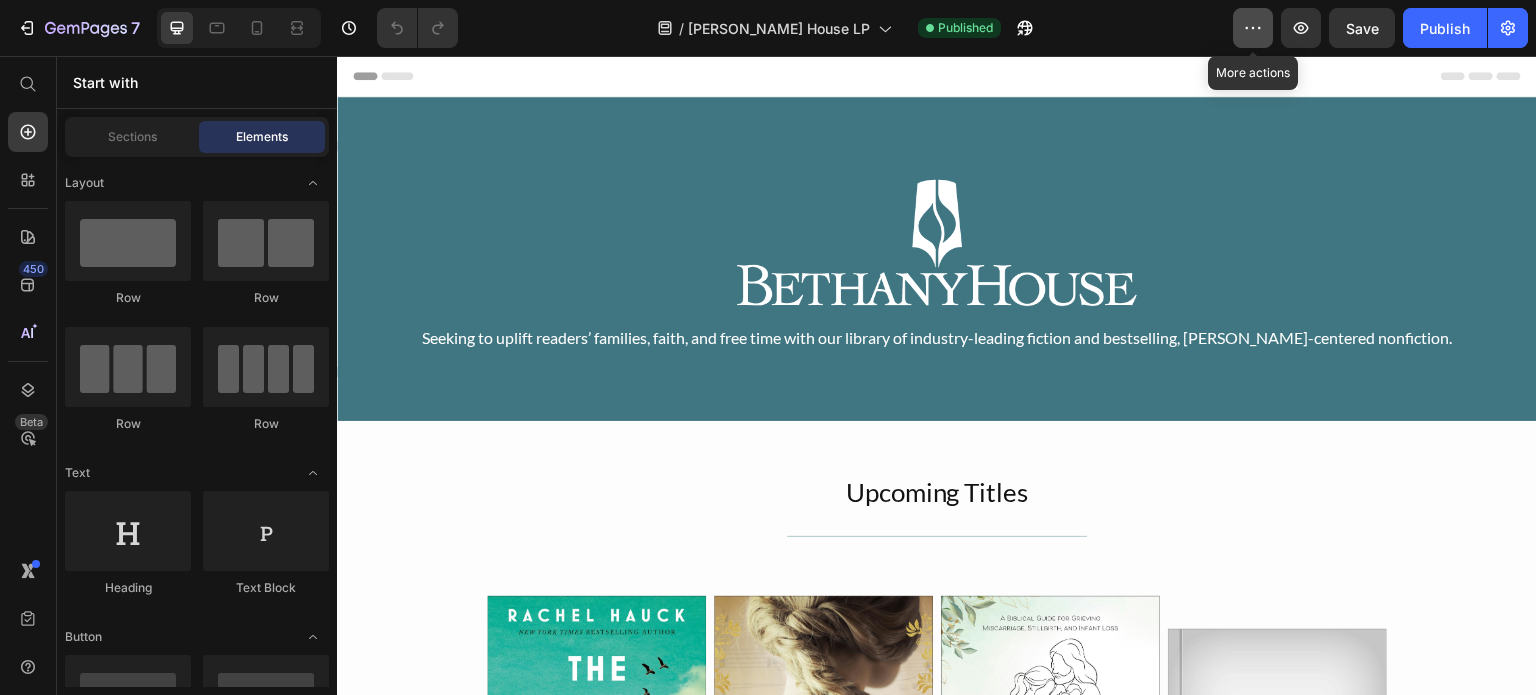 click 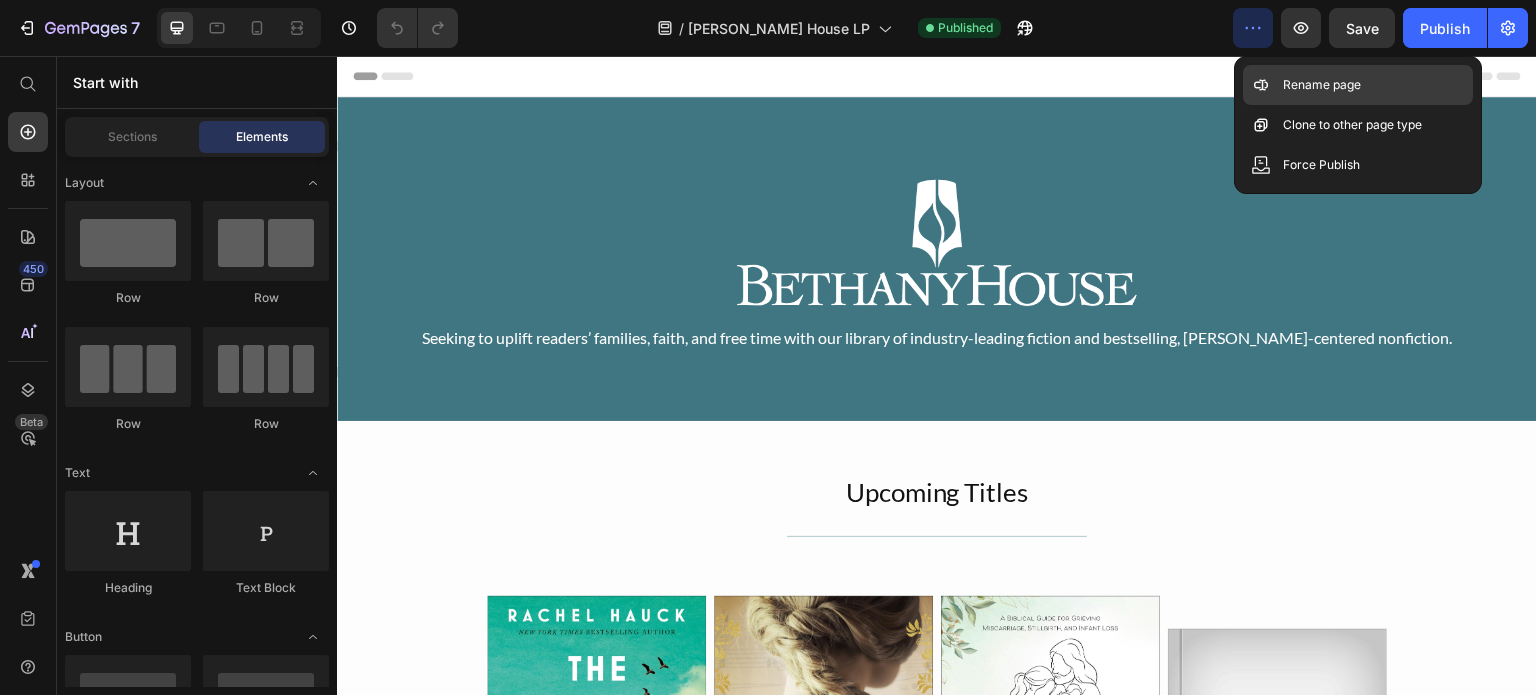 click on "Rename page" 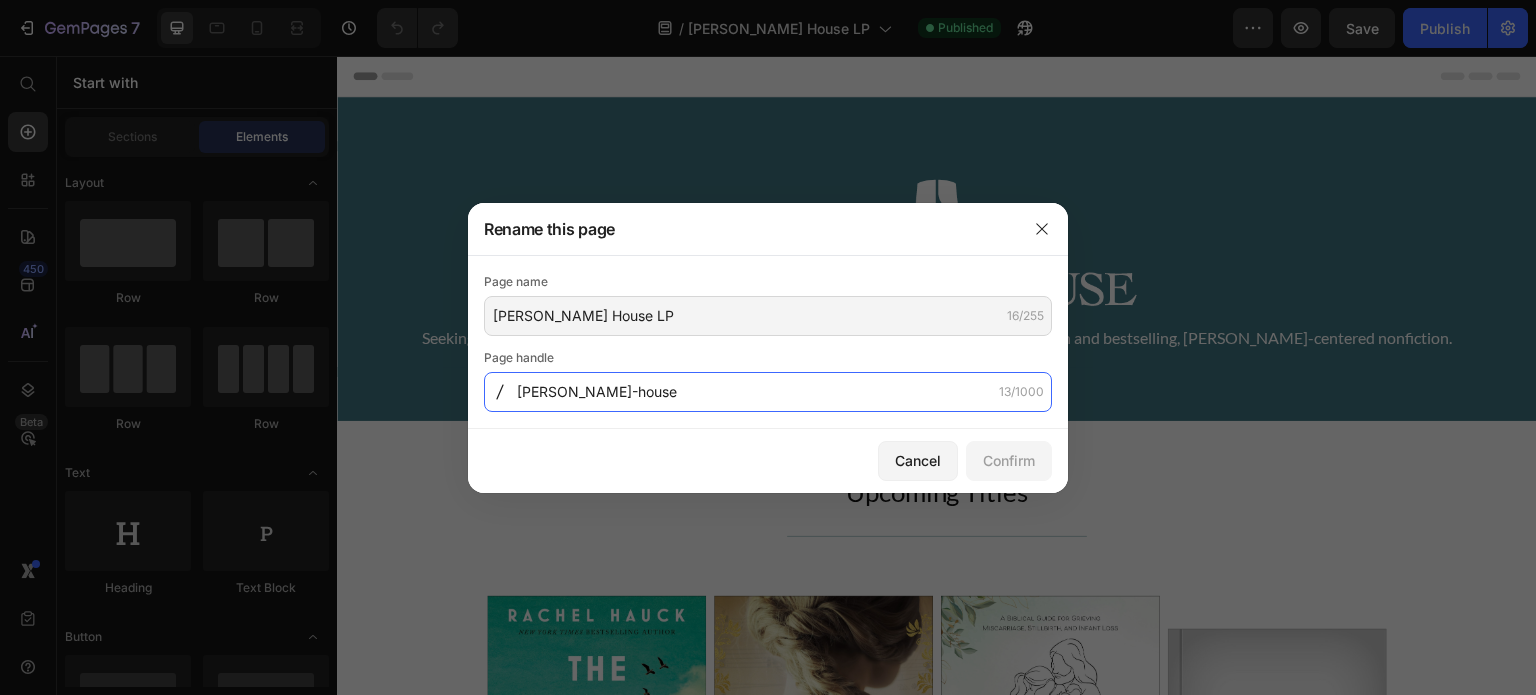 click on "bethany-house" 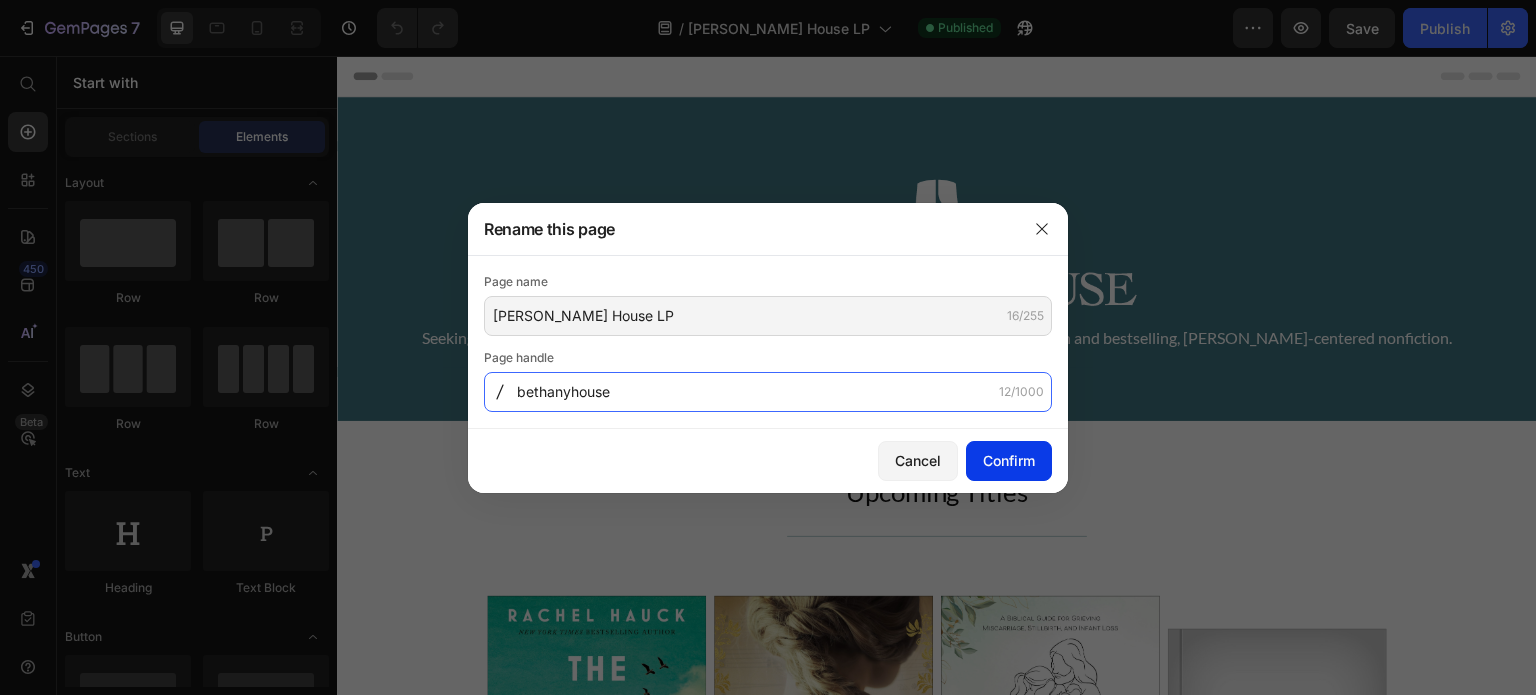 type on "bethanyhouse" 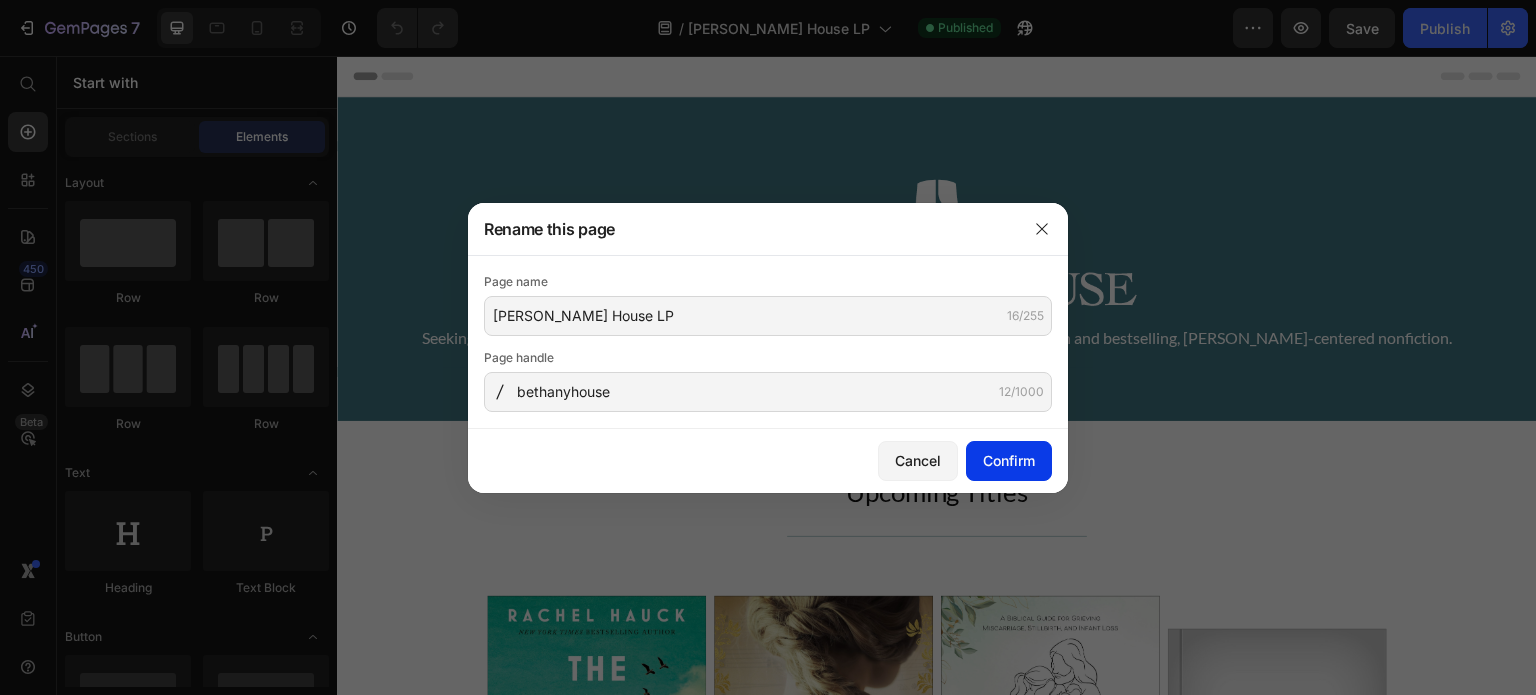 click on "Confirm" at bounding box center (1009, 460) 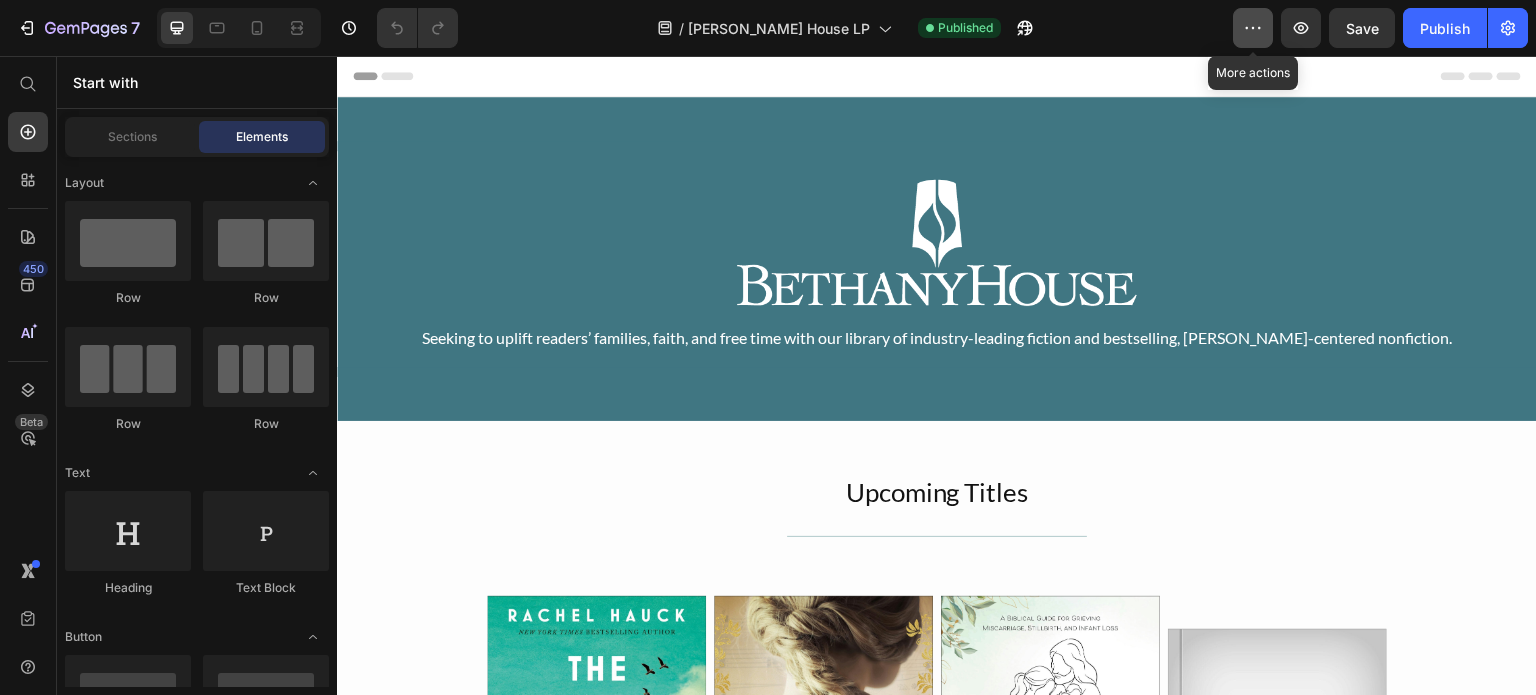 click 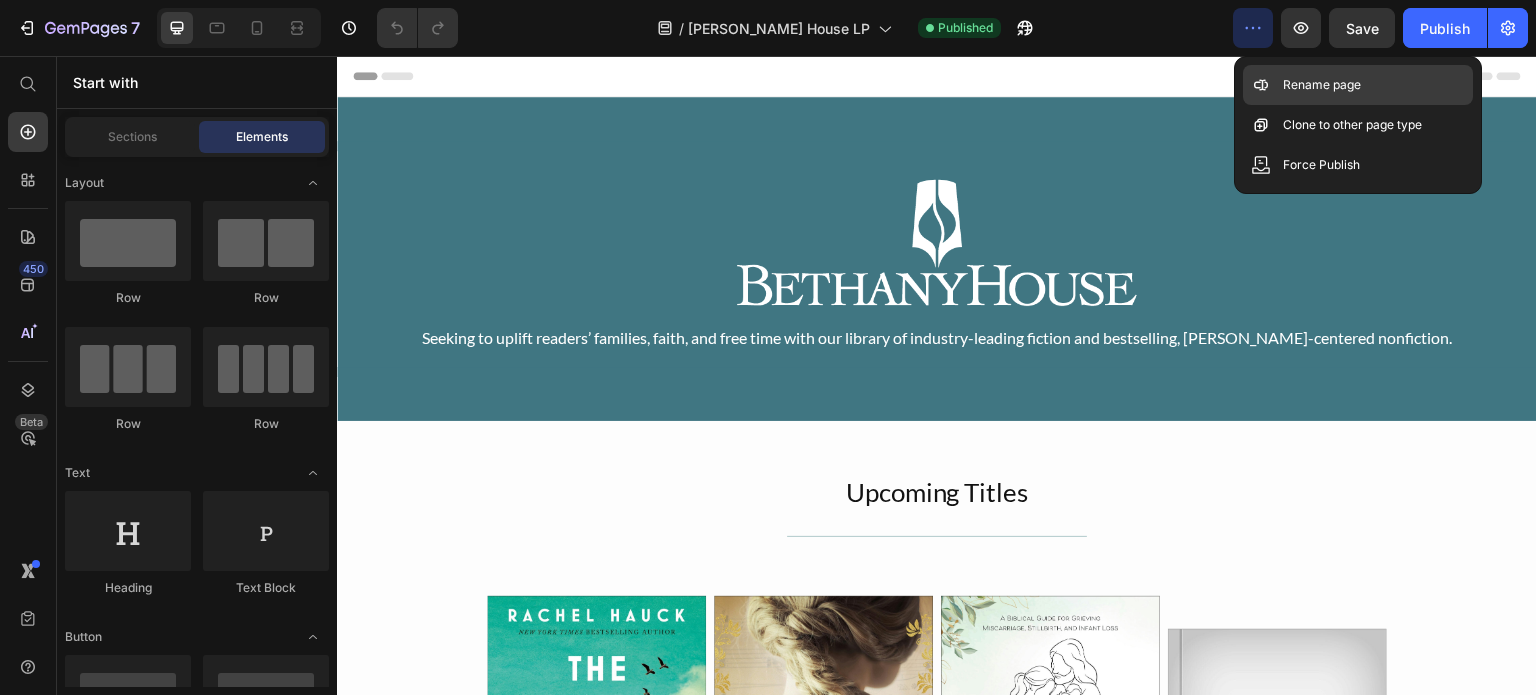 click on "Rename page" at bounding box center (1322, 85) 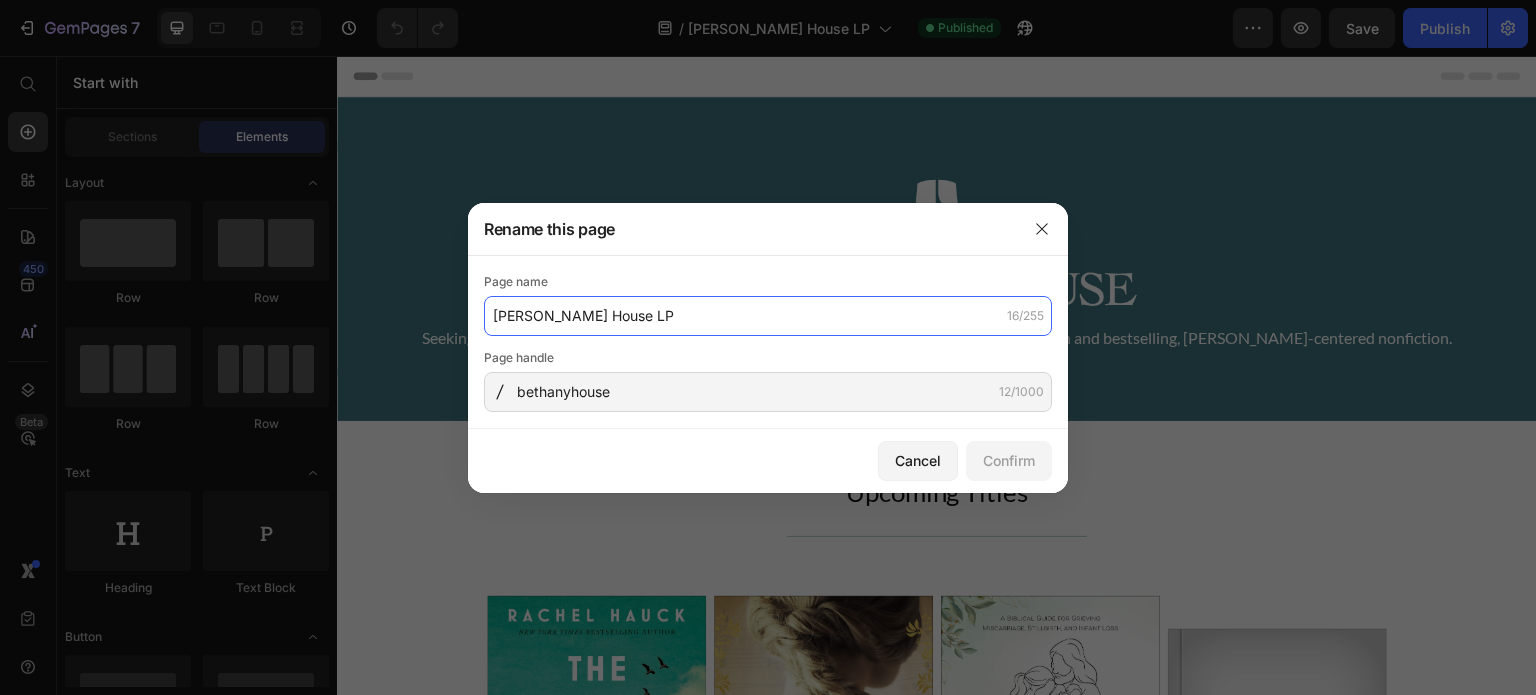 click on "Bethany House LP" 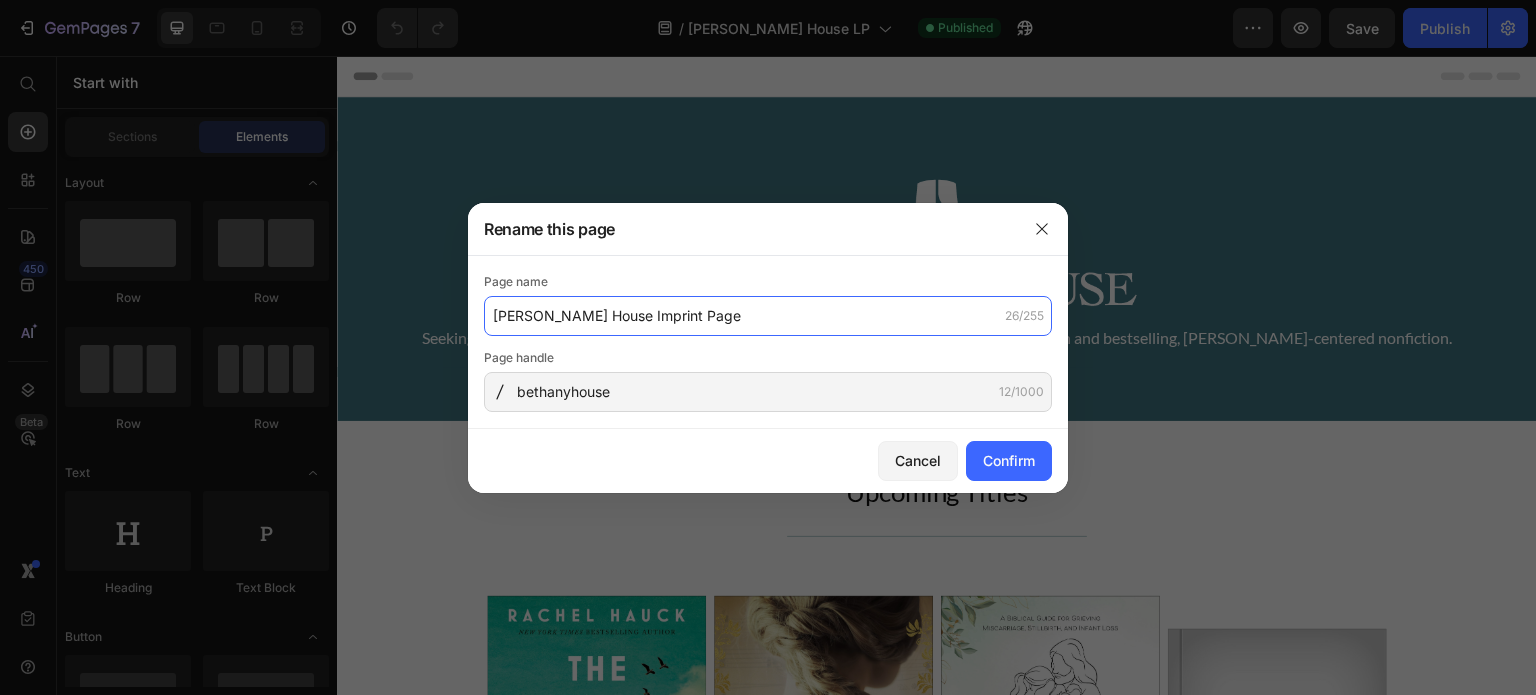 click on "Bethany House Imprint Page" 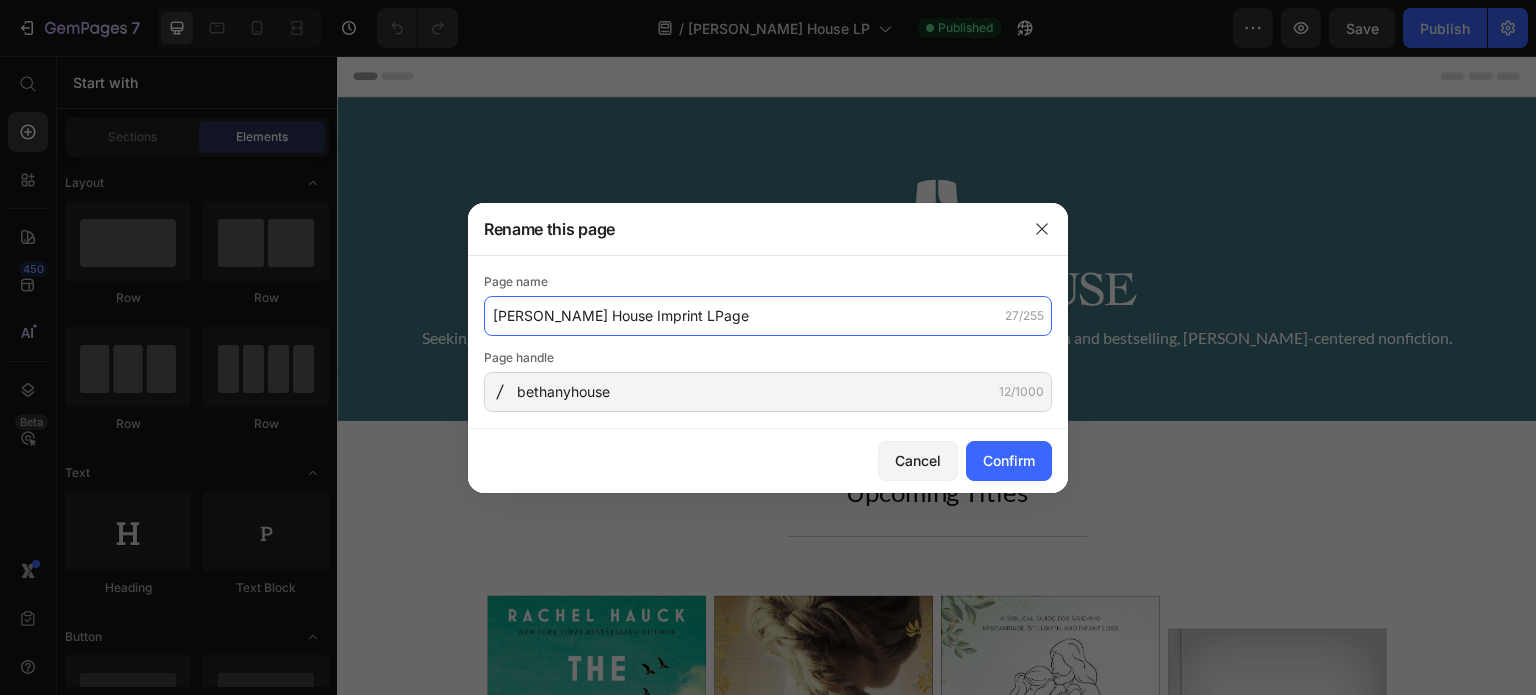 click on "Bethany House Imprint LPage" 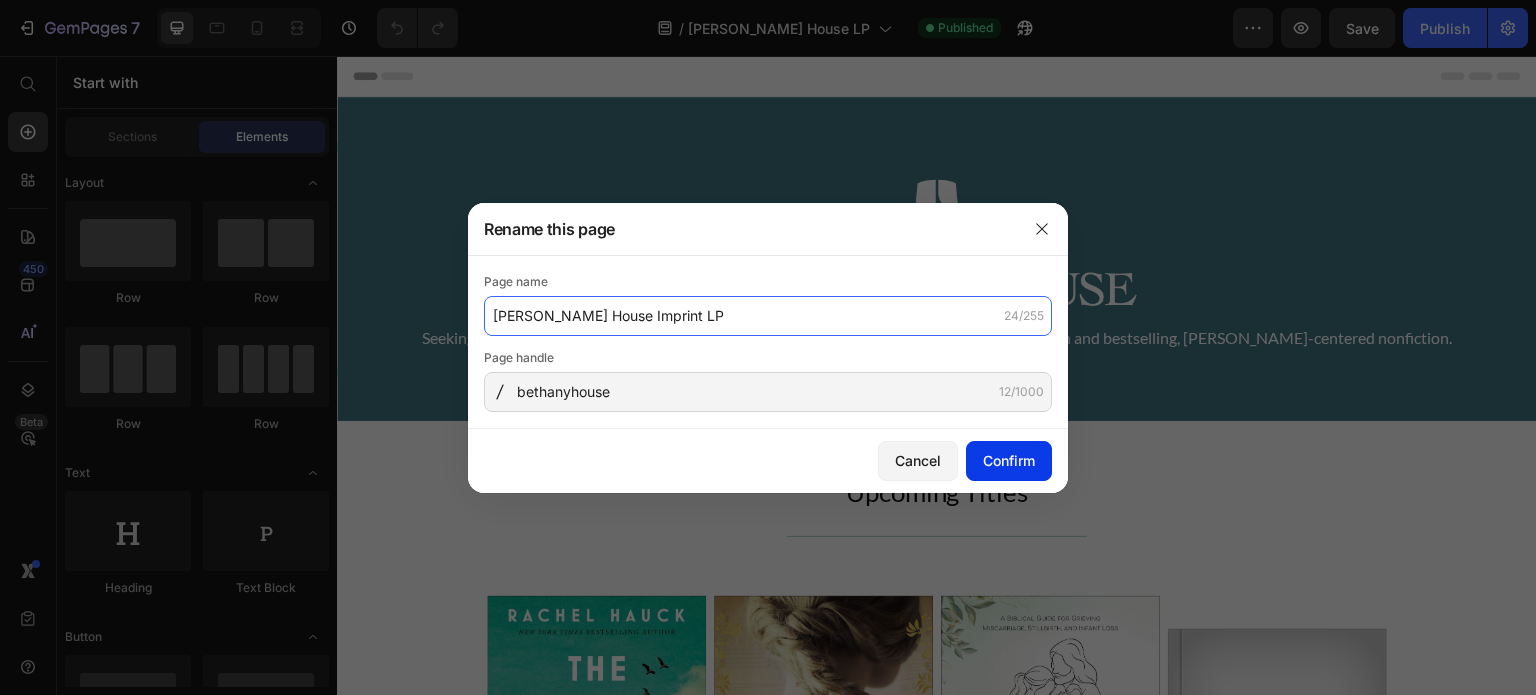 type on "[PERSON_NAME] House Imprint LP" 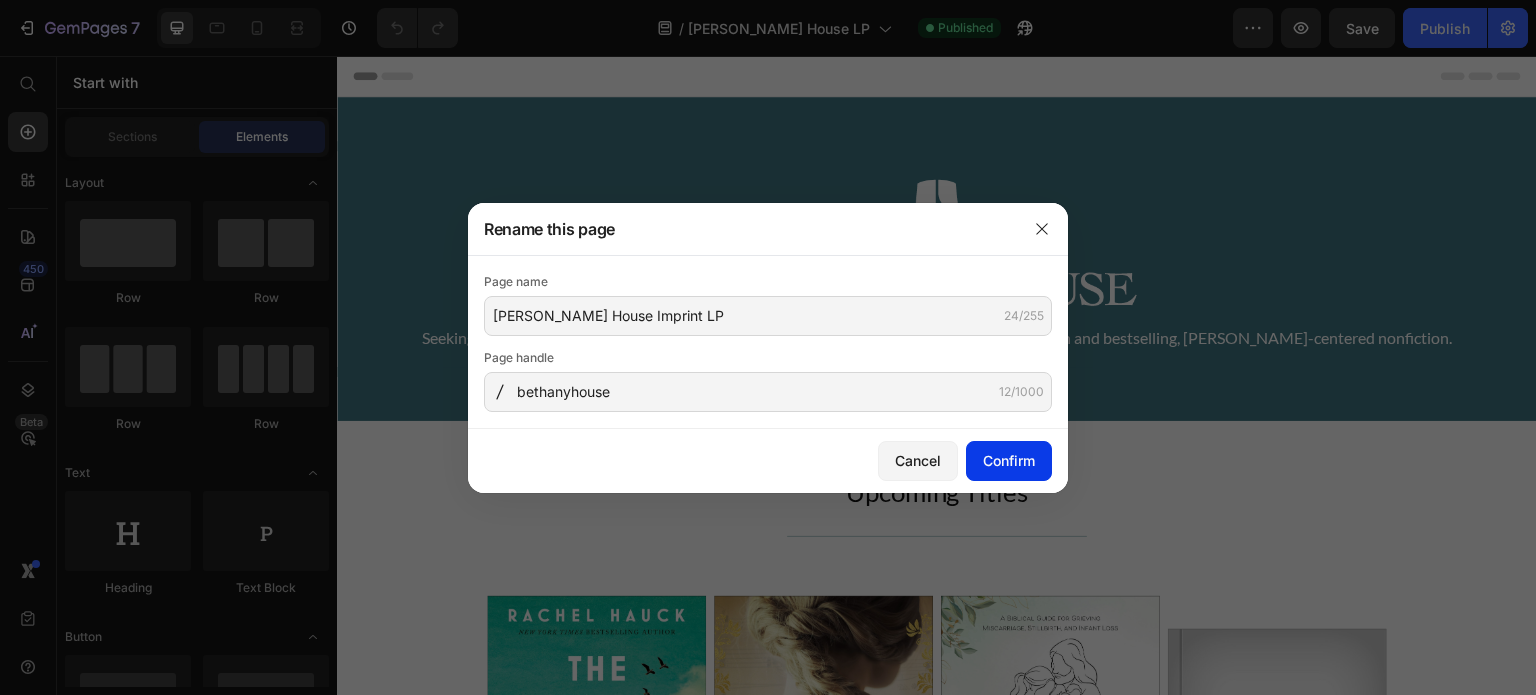 click on "Confirm" at bounding box center (1009, 460) 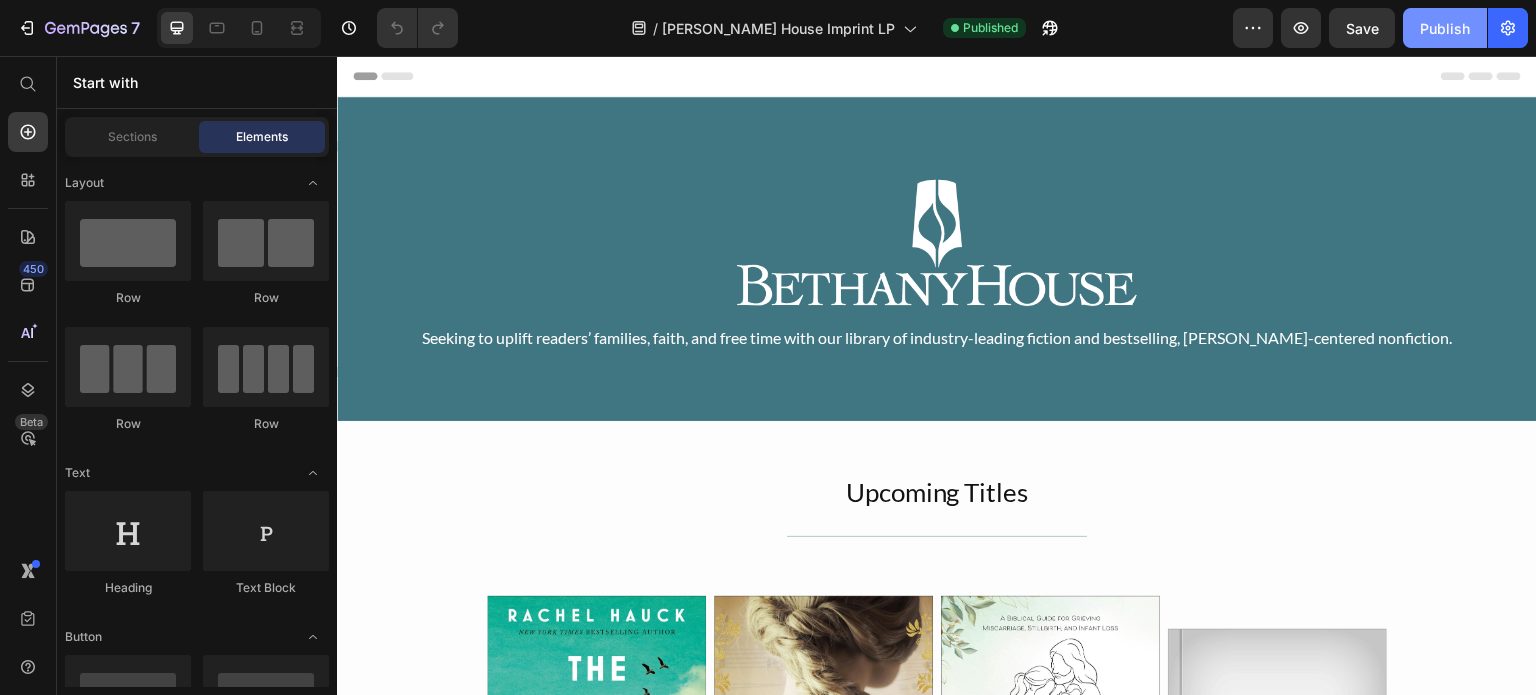 click on "Publish" at bounding box center (1445, 28) 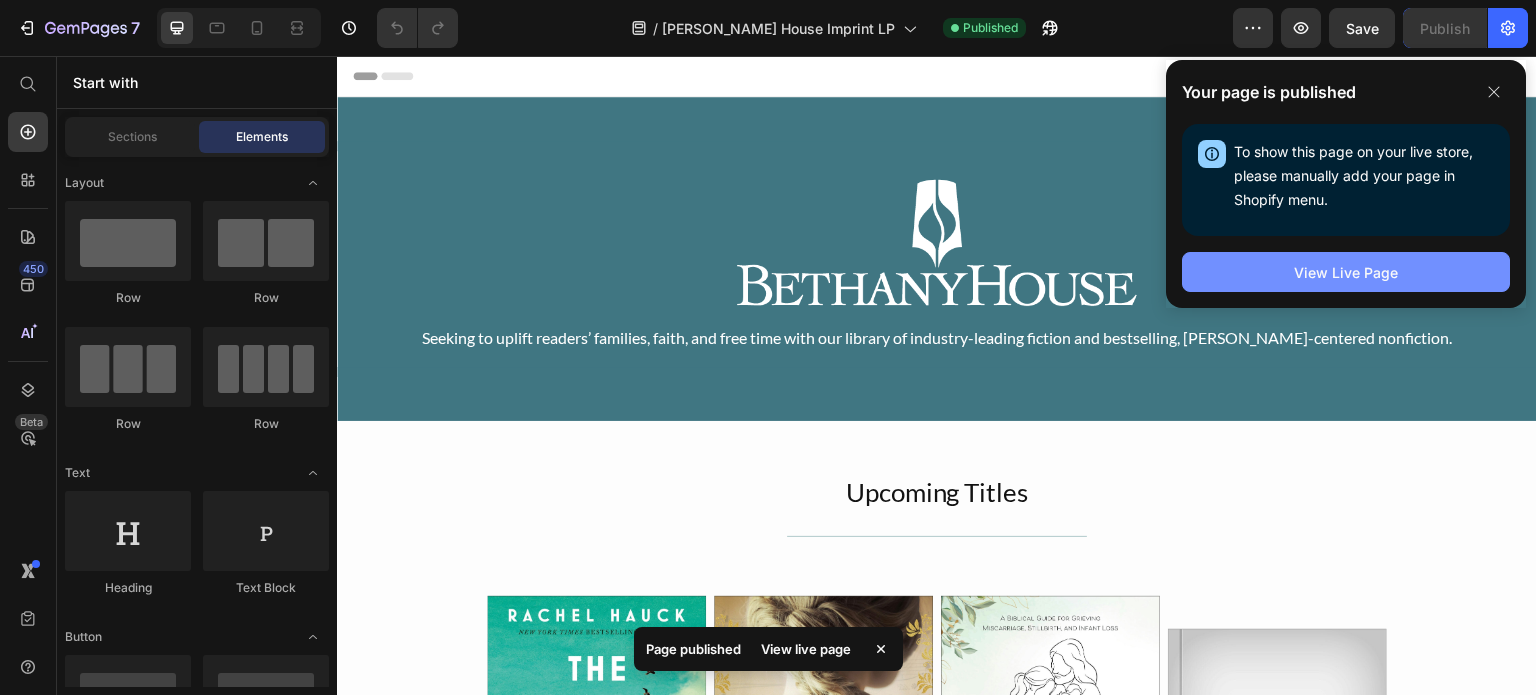 click on "View Live Page" at bounding box center (1346, 272) 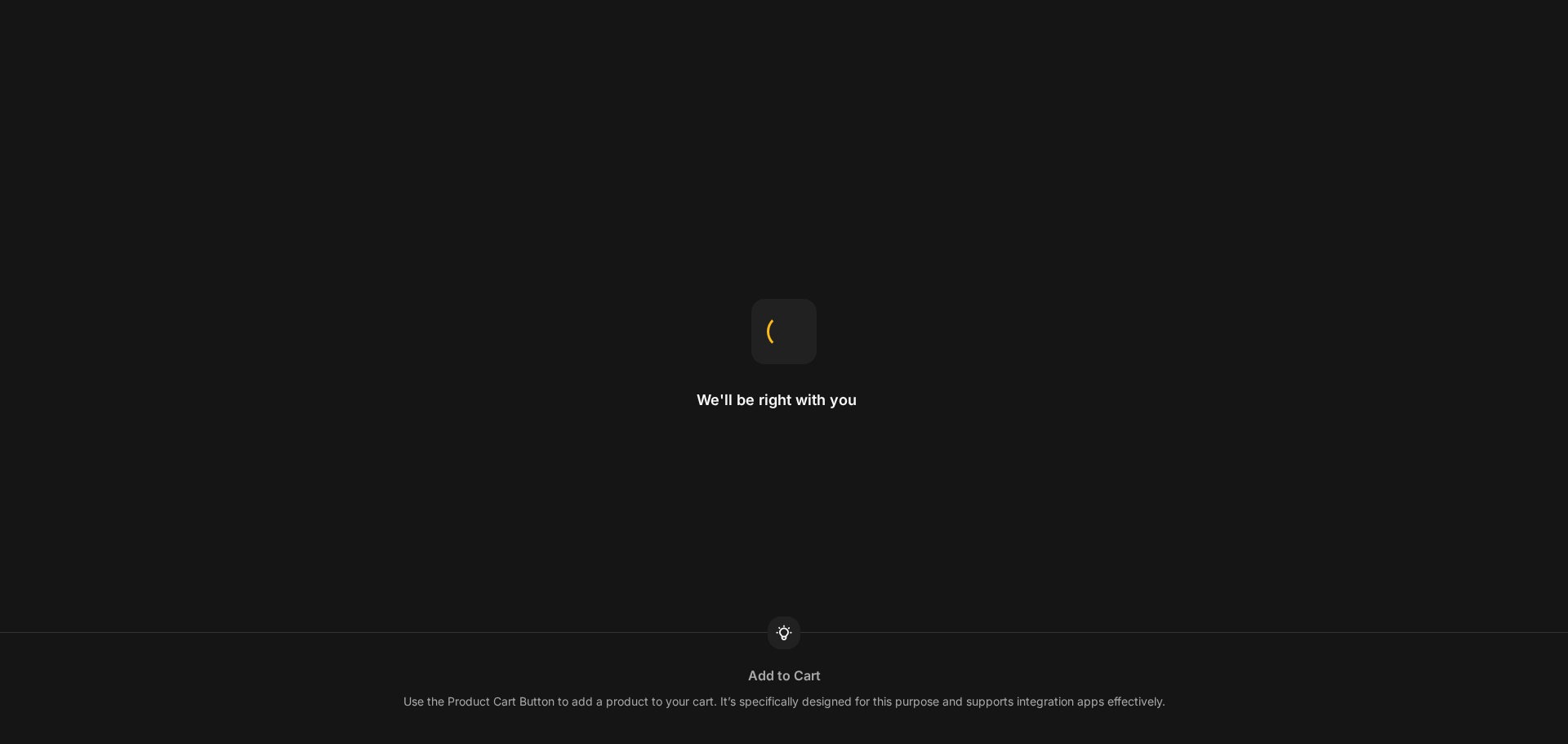 scroll, scrollTop: 0, scrollLeft: 0, axis: both 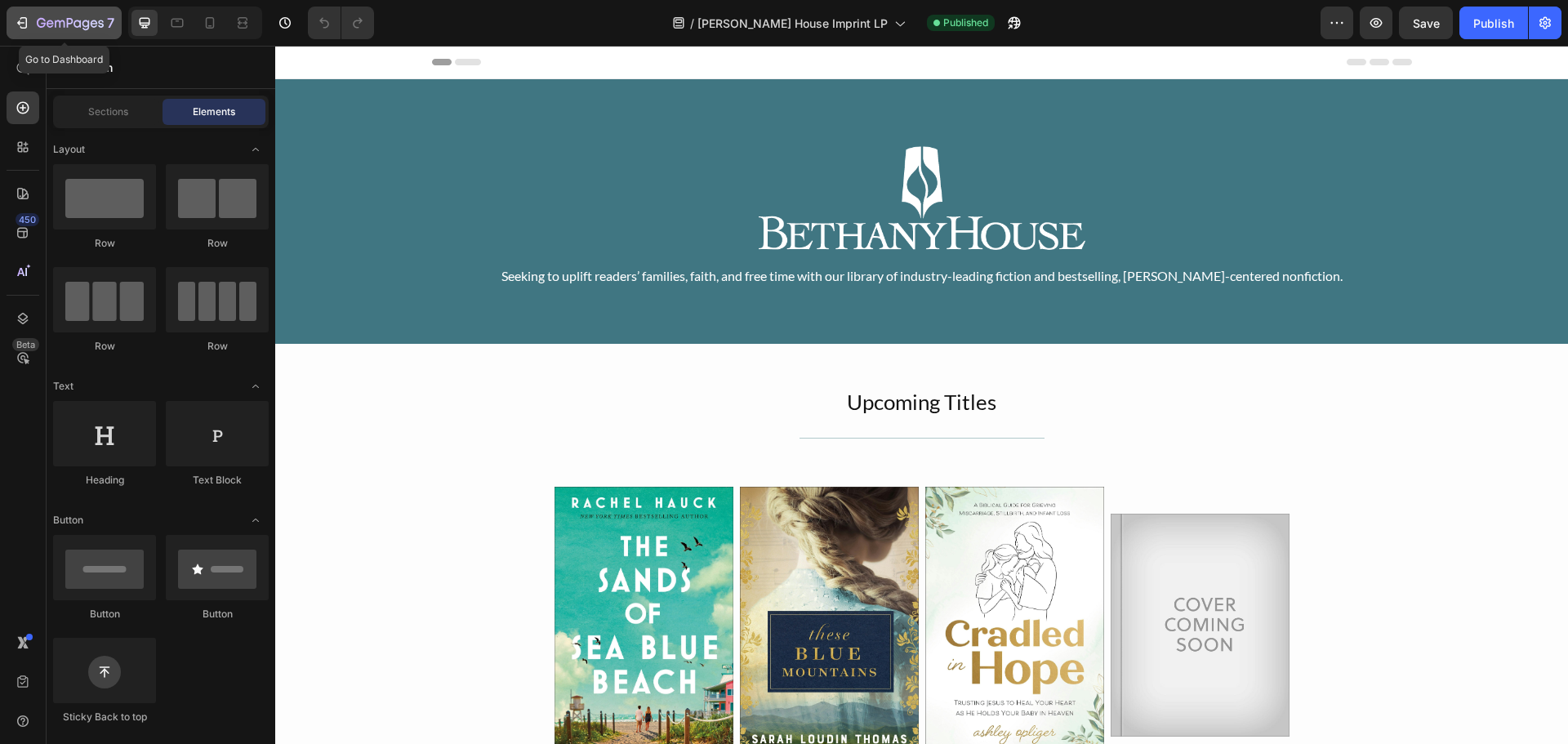 click 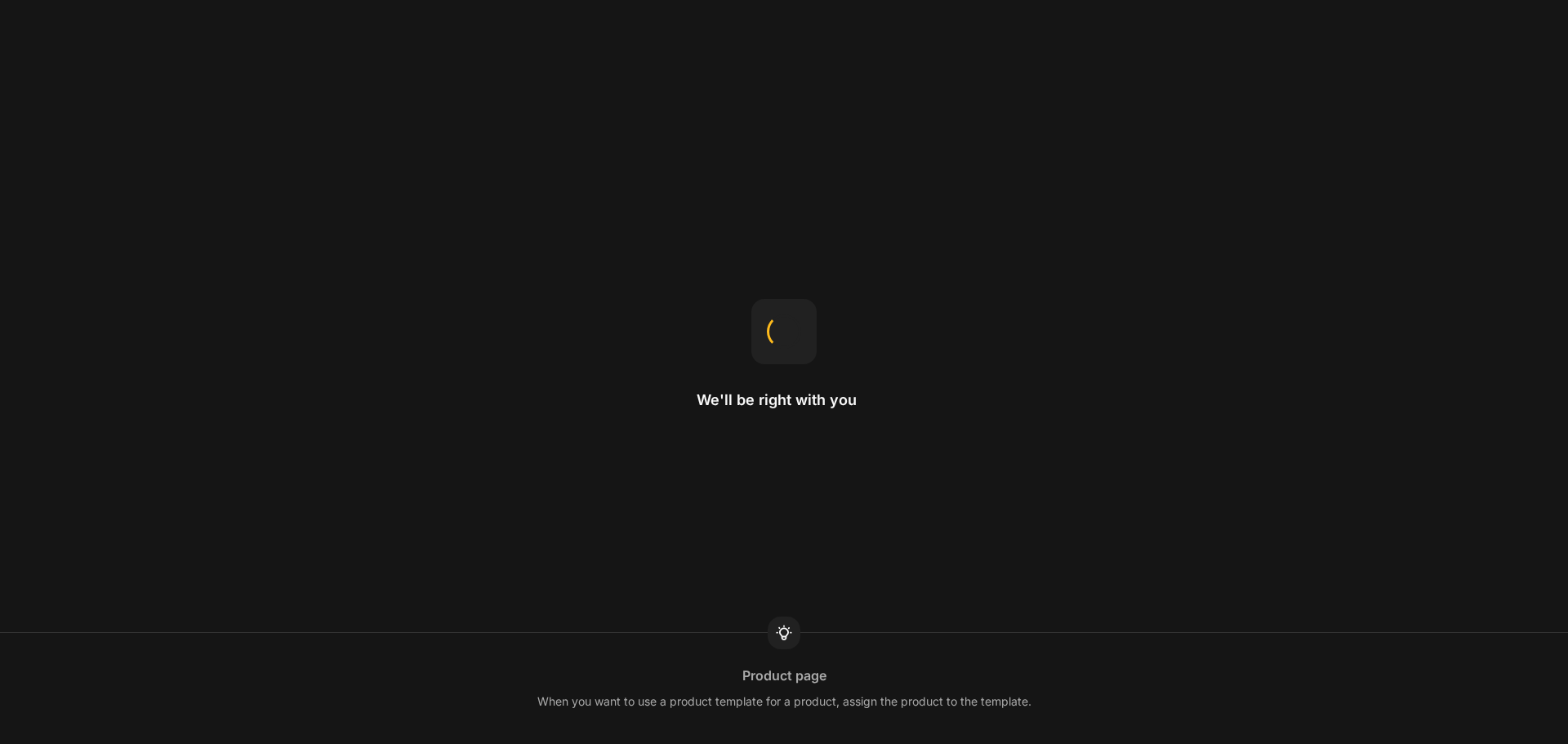scroll, scrollTop: 0, scrollLeft: 0, axis: both 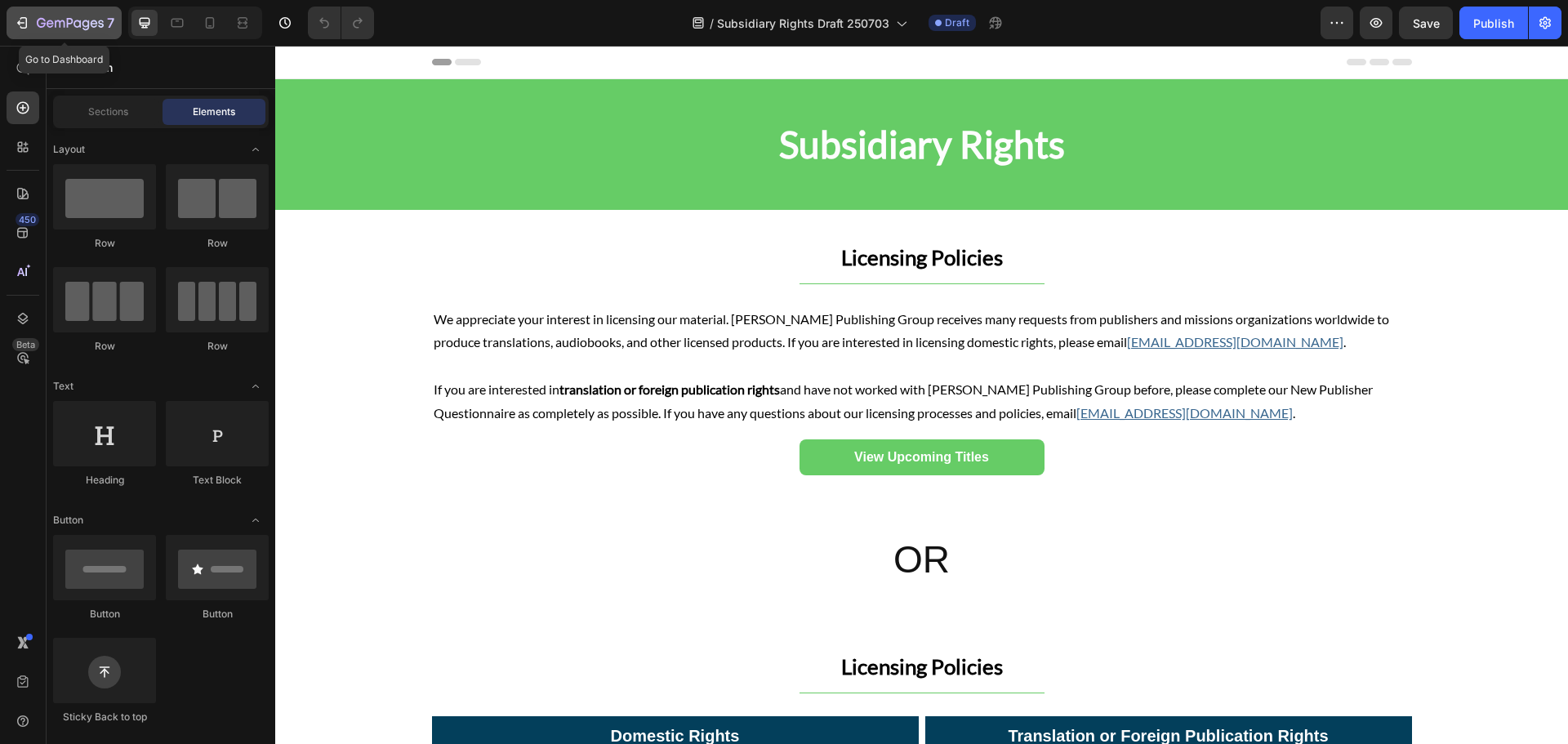click 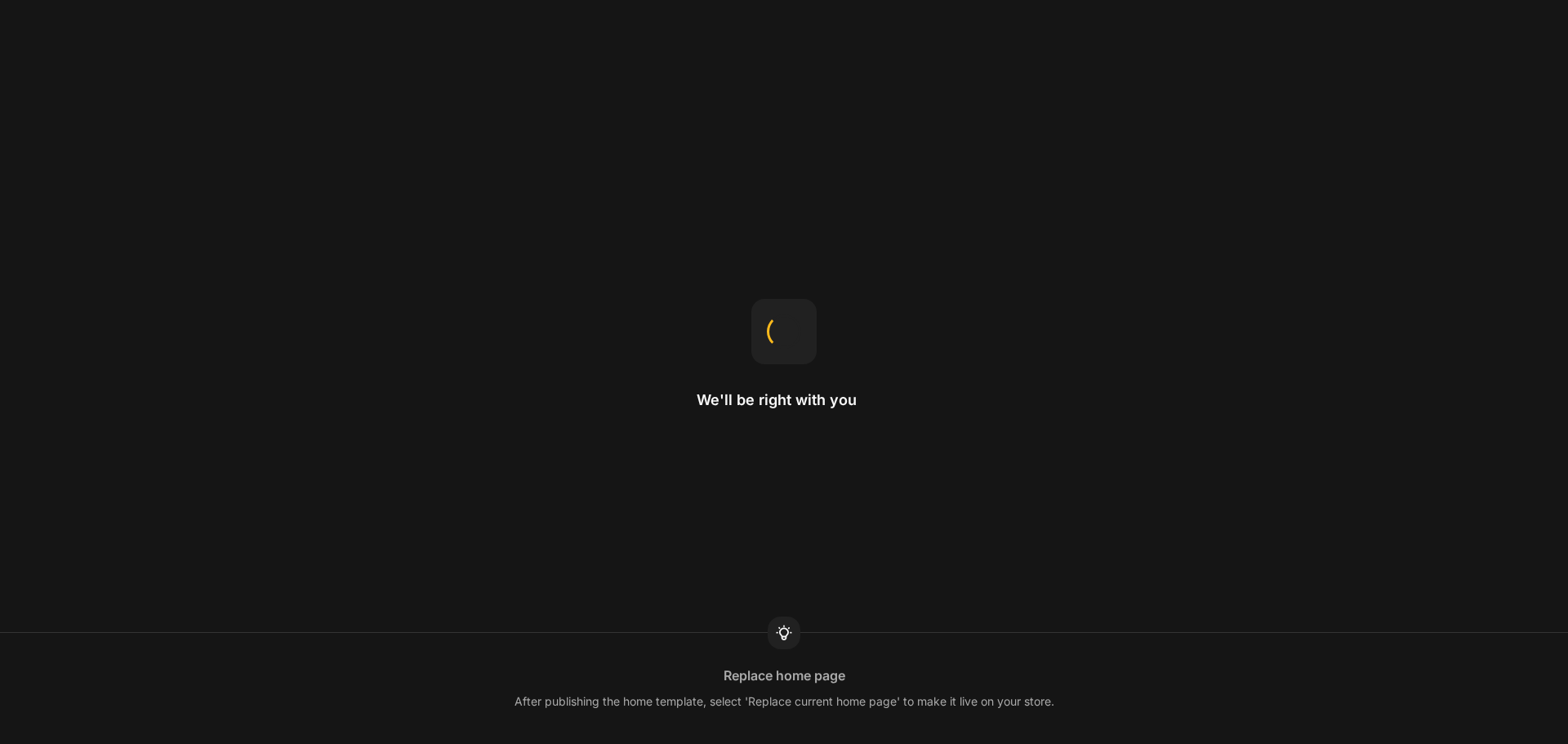 scroll, scrollTop: 0, scrollLeft: 0, axis: both 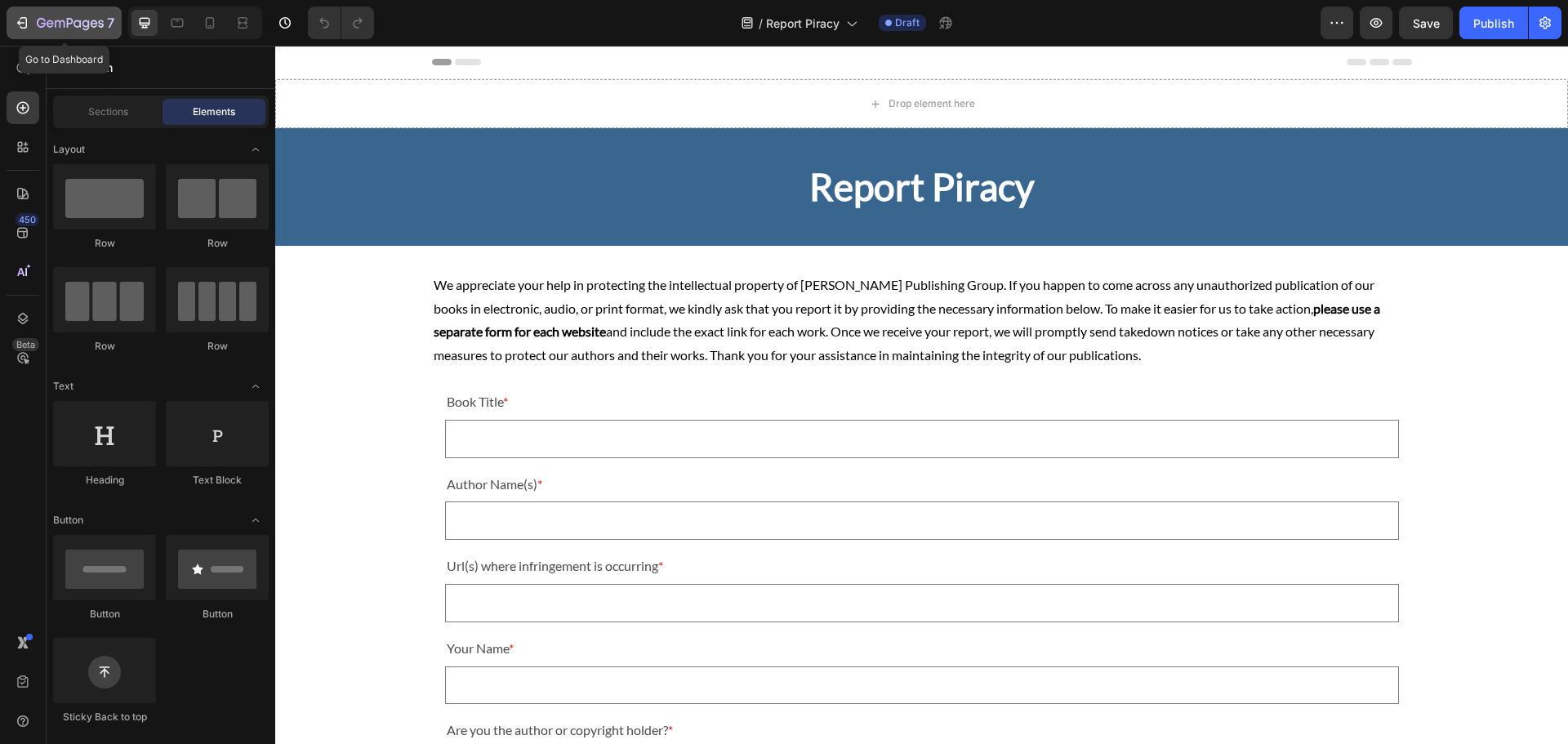 click 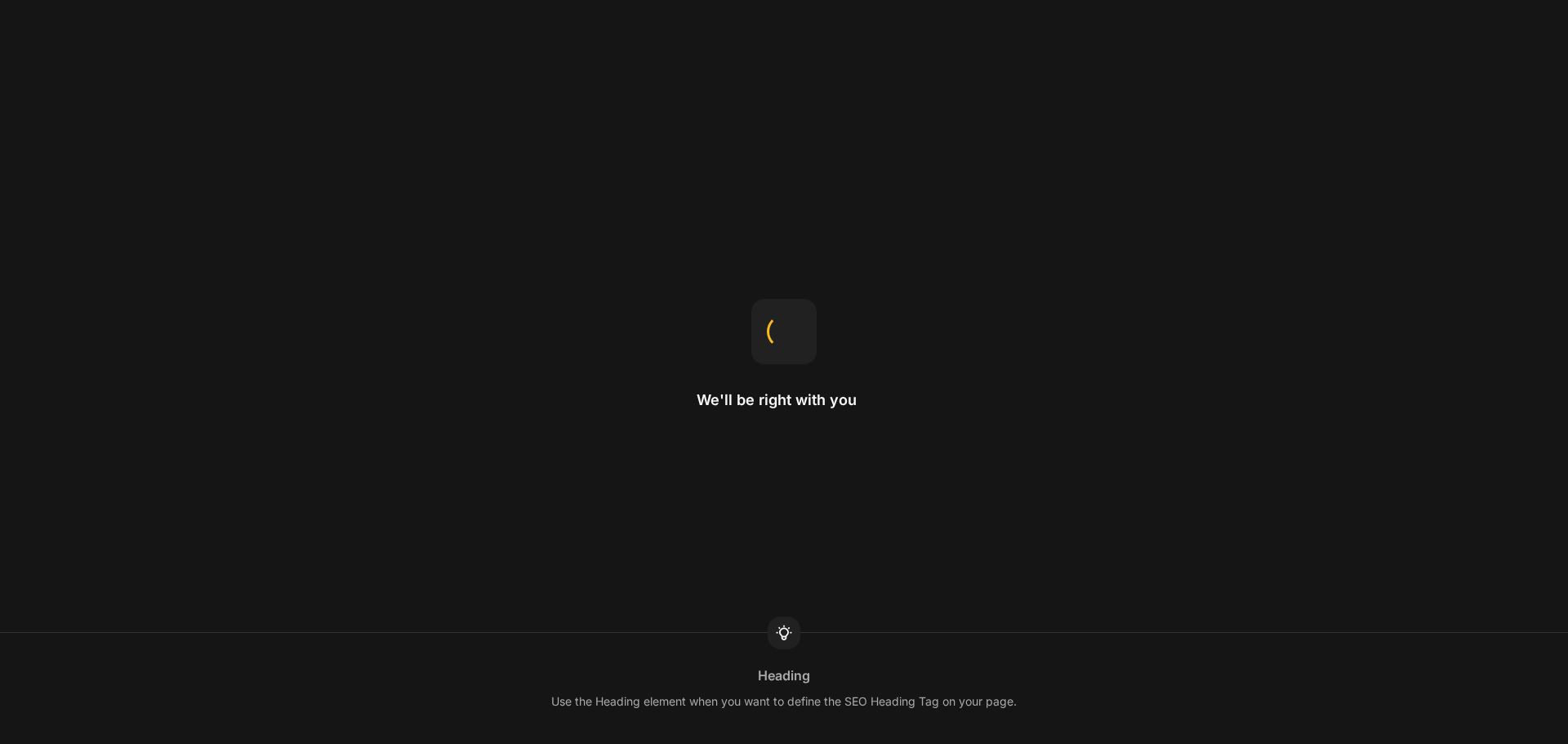 scroll, scrollTop: 0, scrollLeft: 0, axis: both 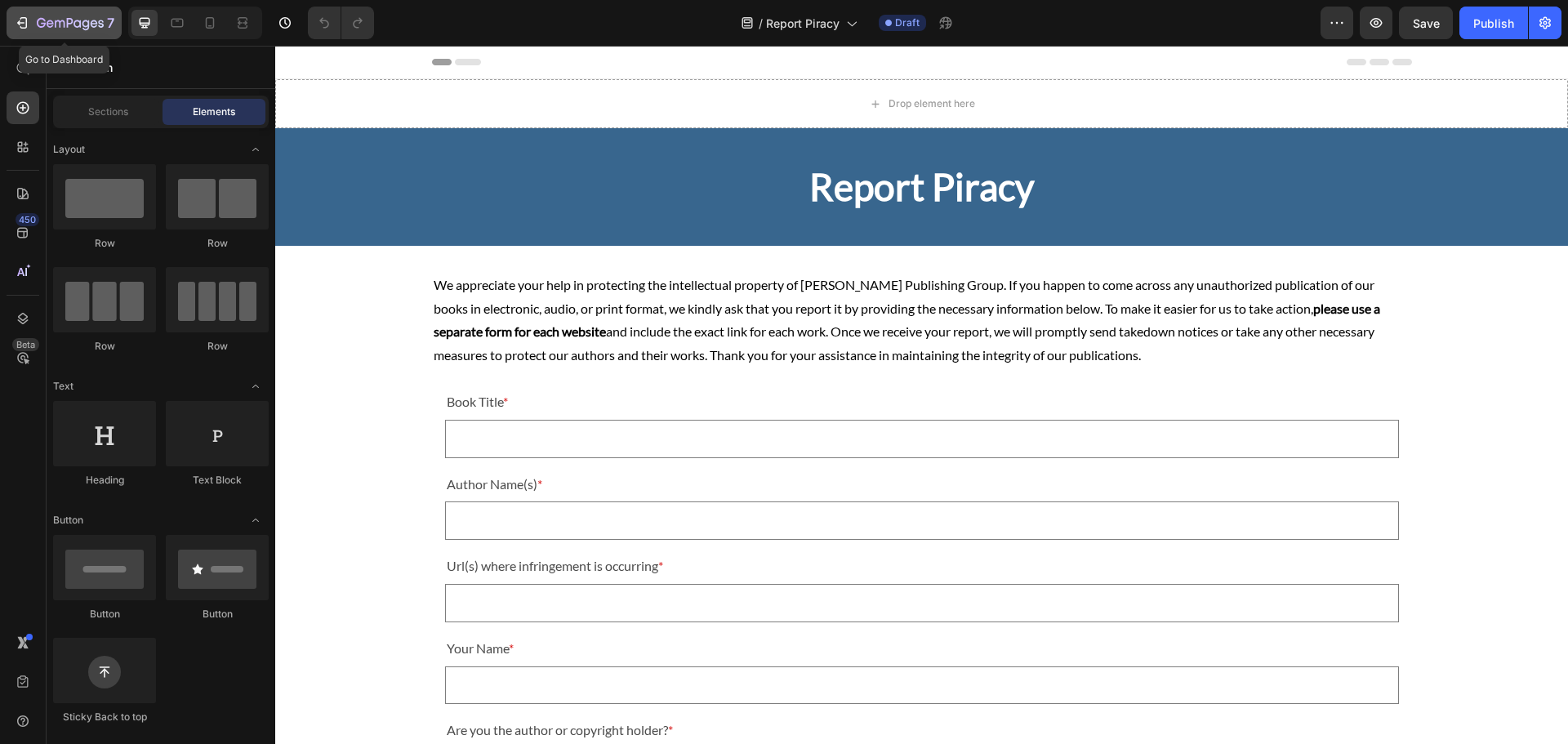 click 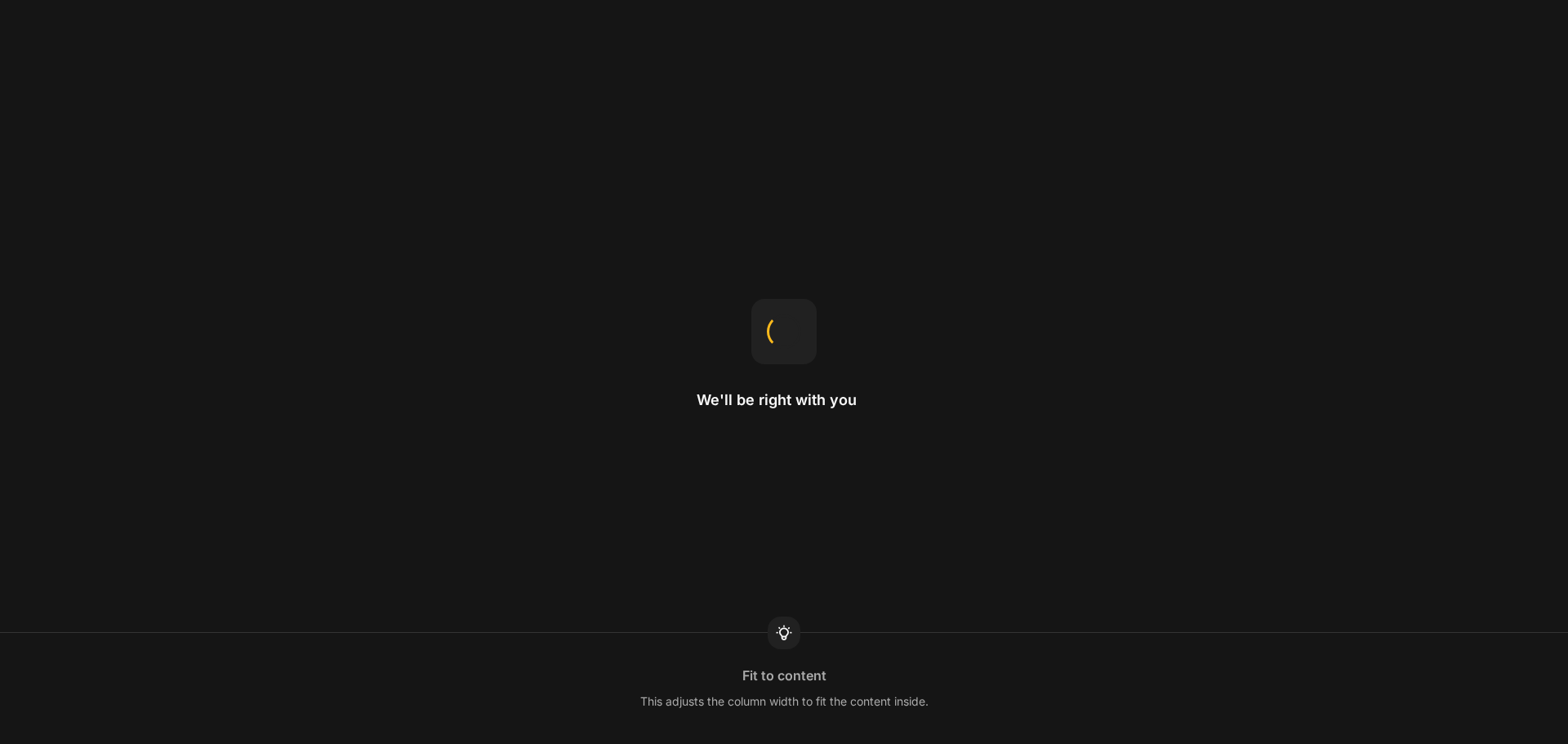 scroll, scrollTop: 0, scrollLeft: 0, axis: both 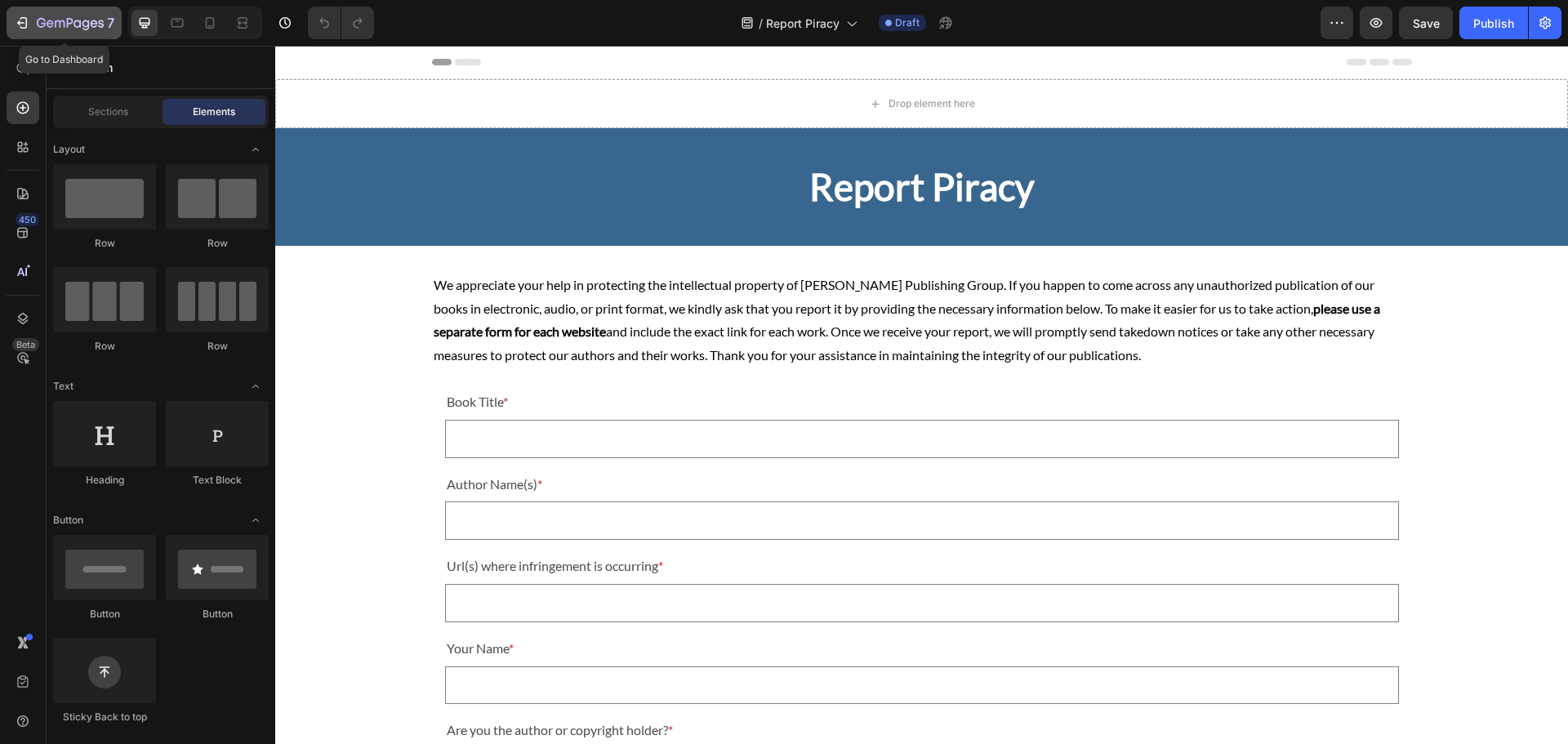click on "7" at bounding box center (64, 23) 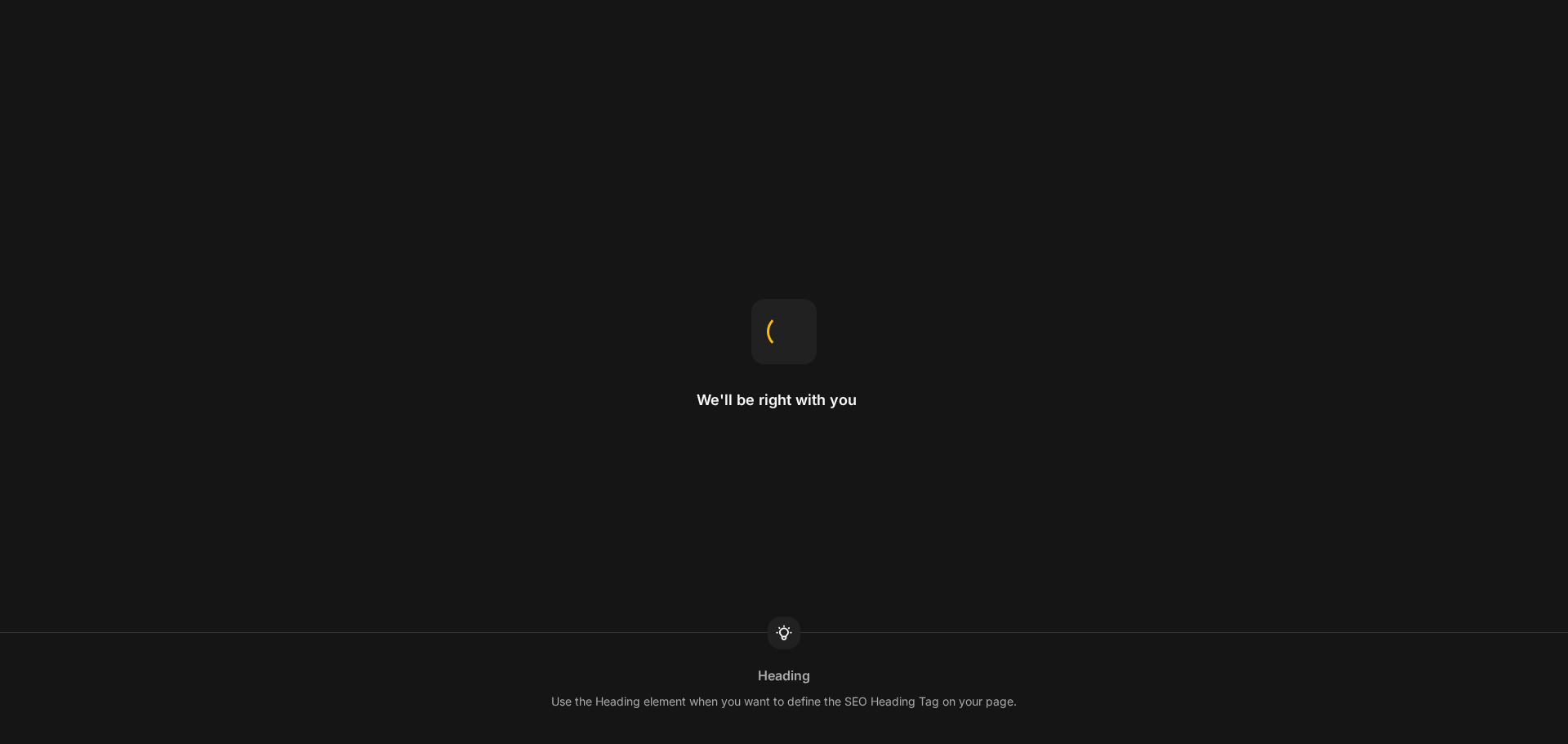scroll, scrollTop: 0, scrollLeft: 0, axis: both 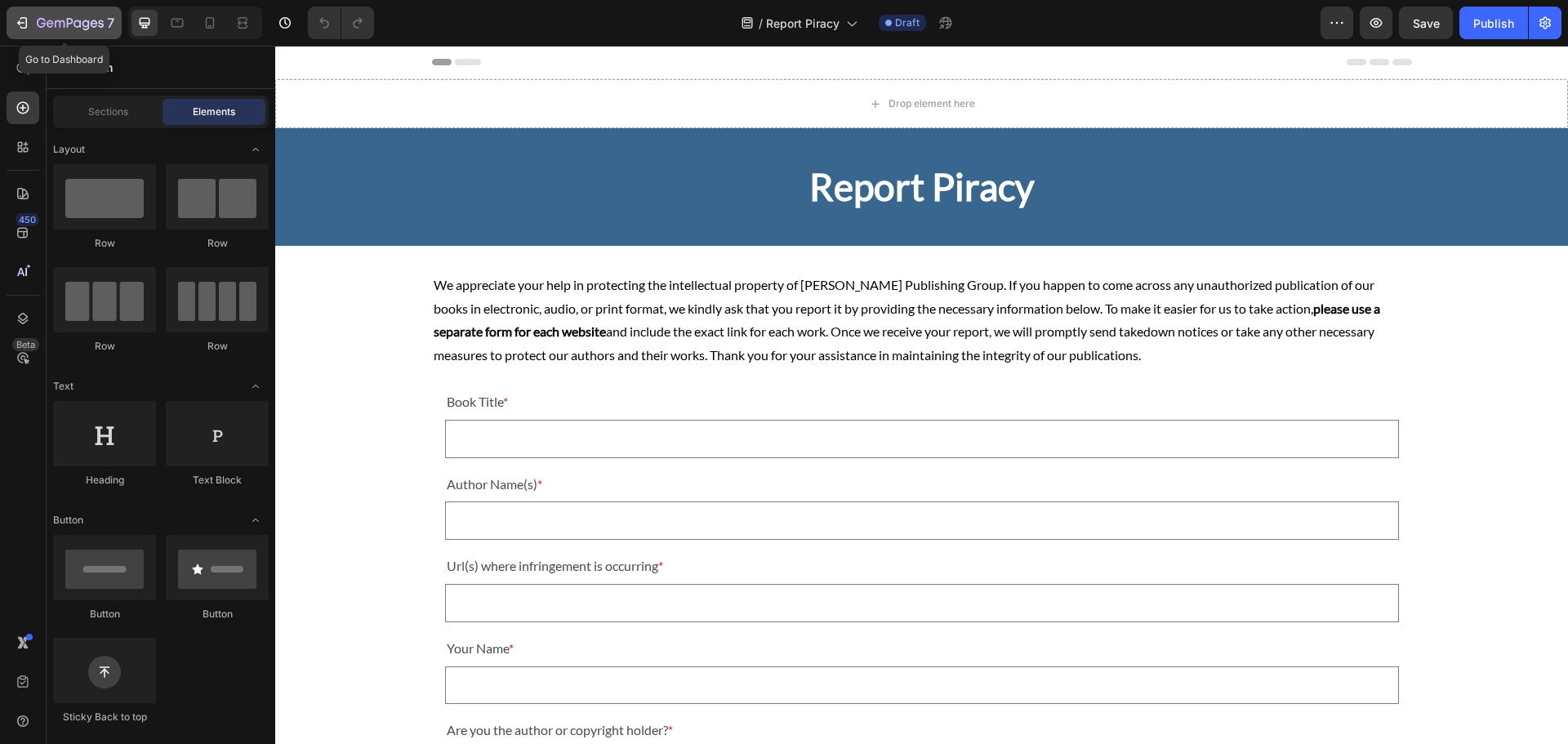 click 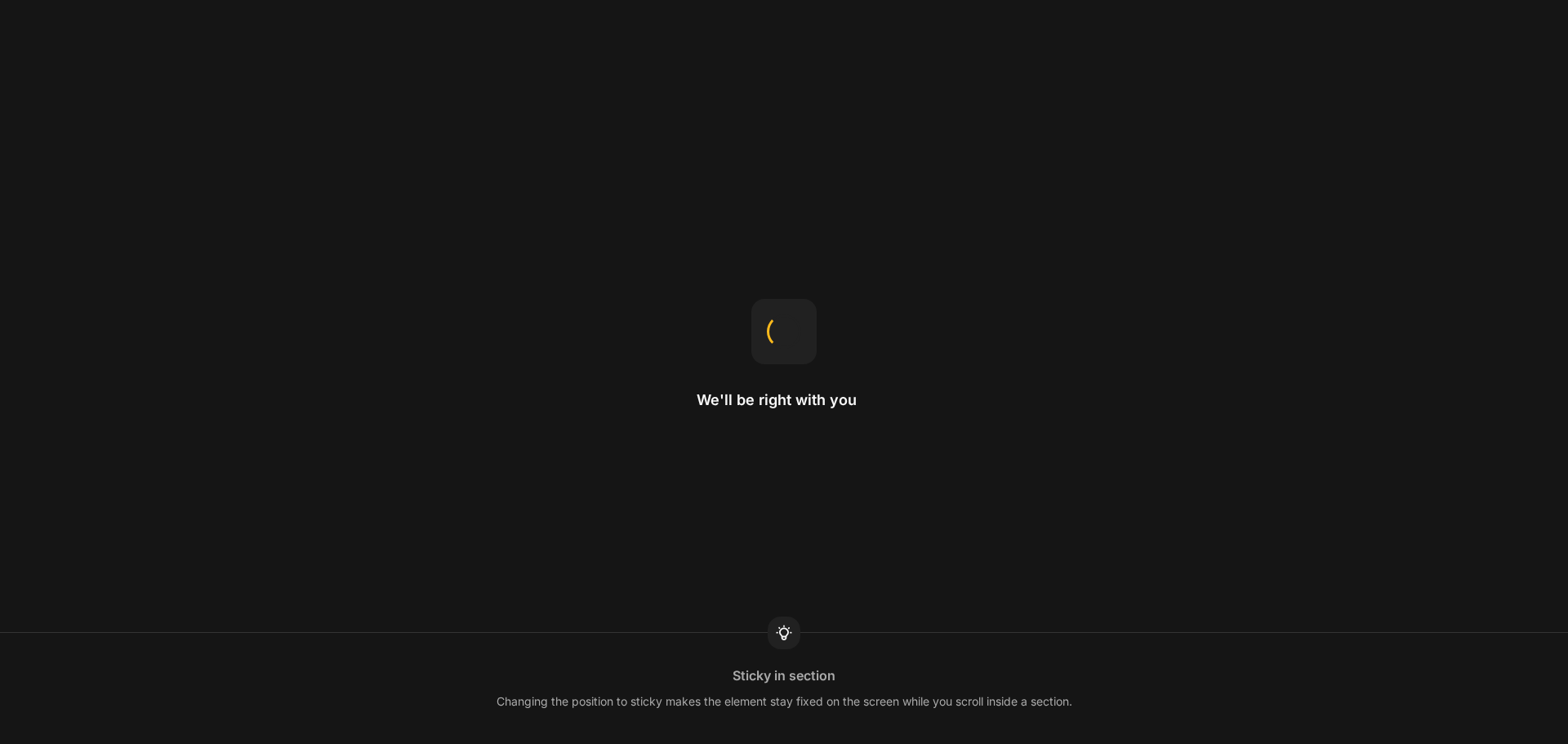 scroll, scrollTop: 0, scrollLeft: 0, axis: both 